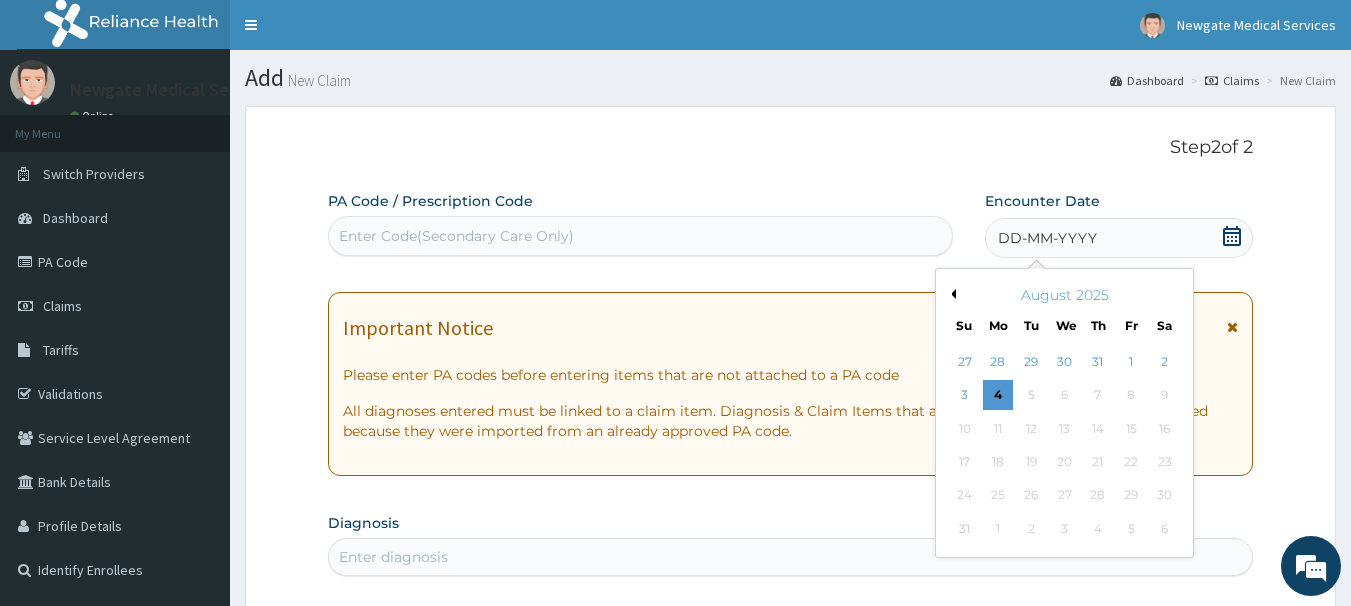 scroll, scrollTop: 200, scrollLeft: 0, axis: vertical 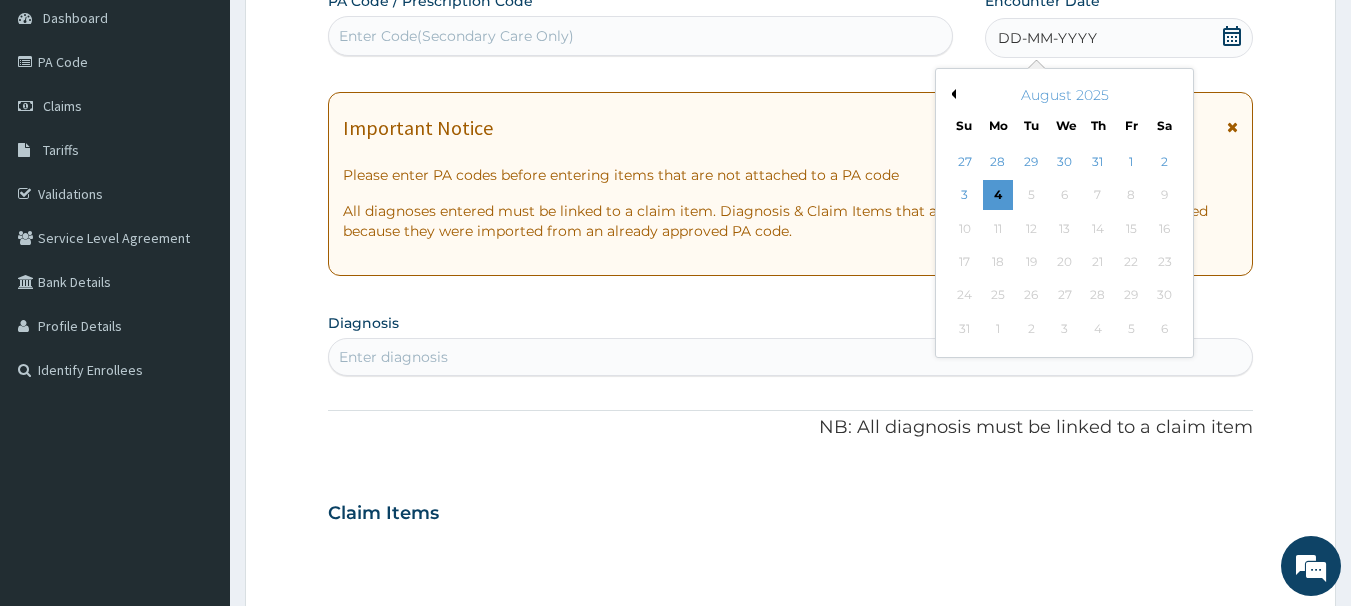 click on "August 2025" at bounding box center [1064, 95] 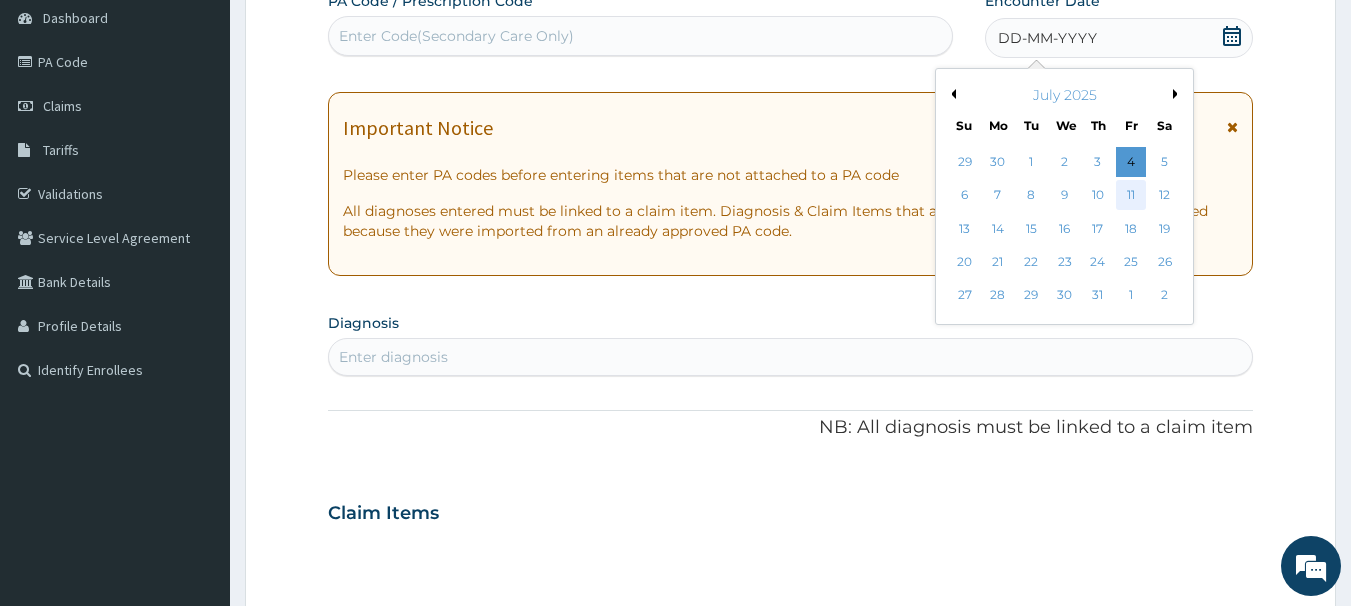 click on "11" at bounding box center (1131, 196) 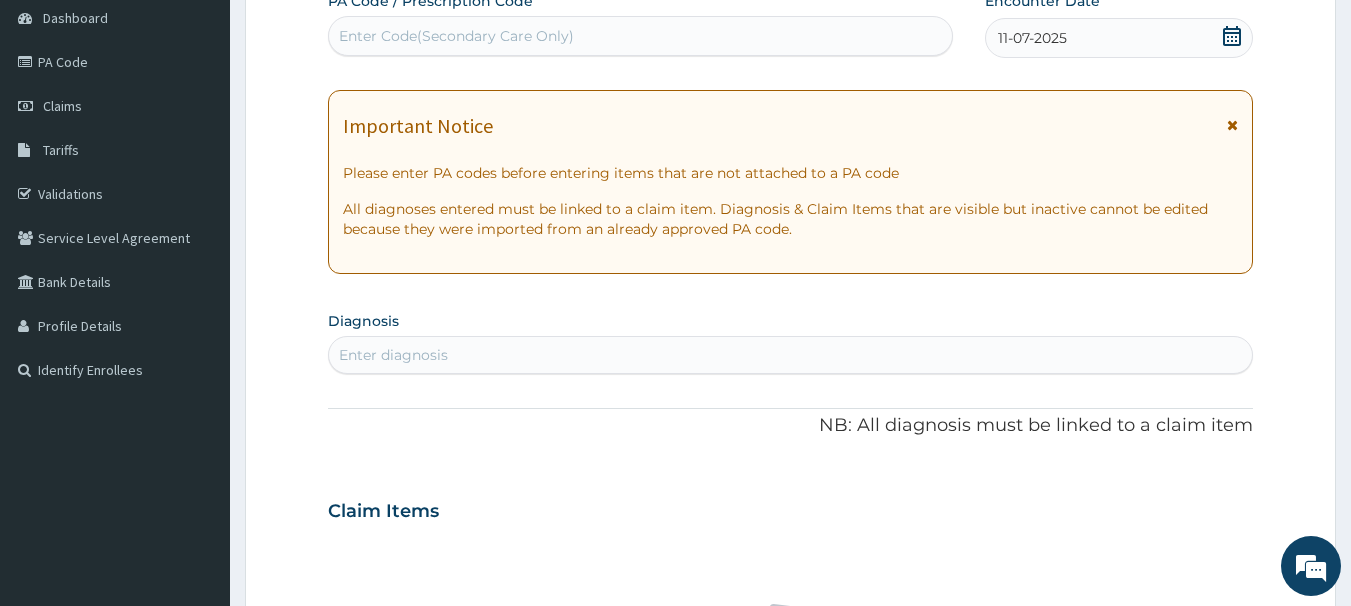 click on "Enter diagnosis" at bounding box center [791, 355] 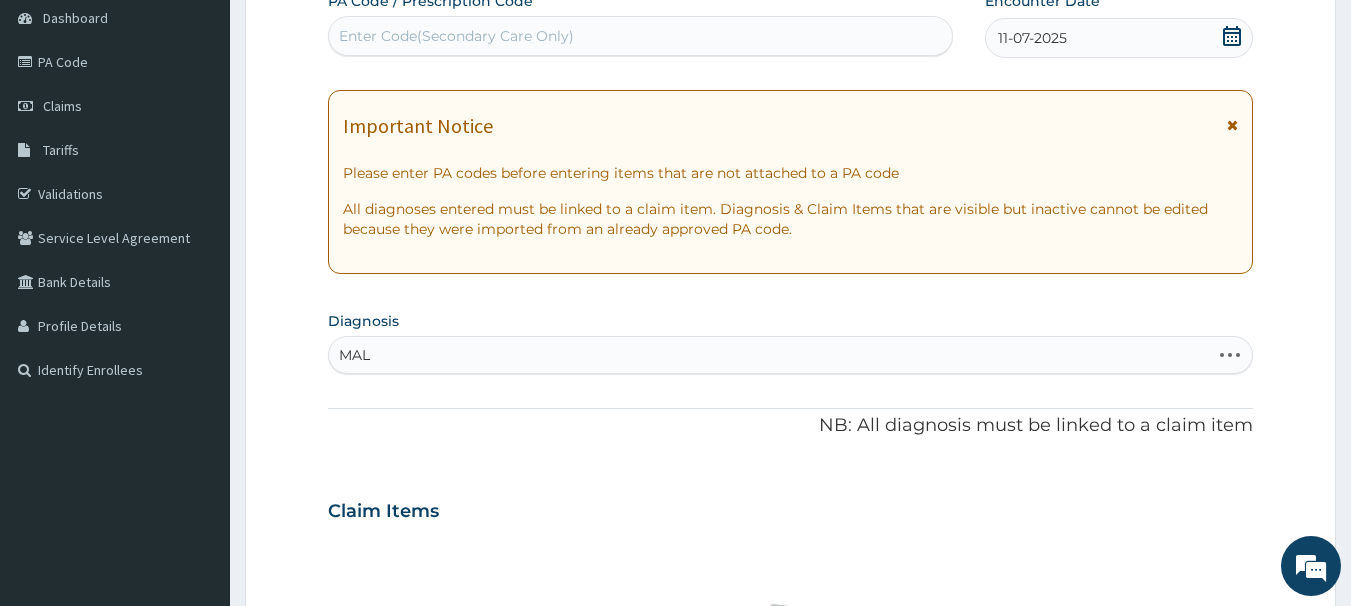 type on "MALA" 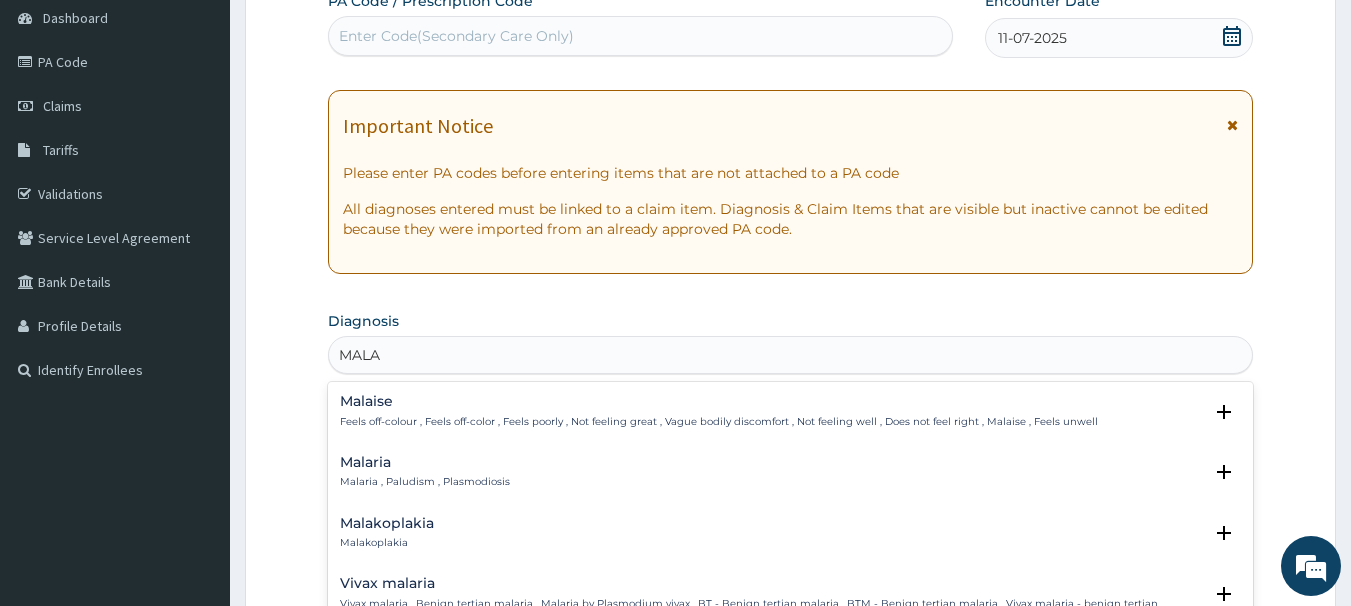 click on "Malaria" at bounding box center (425, 462) 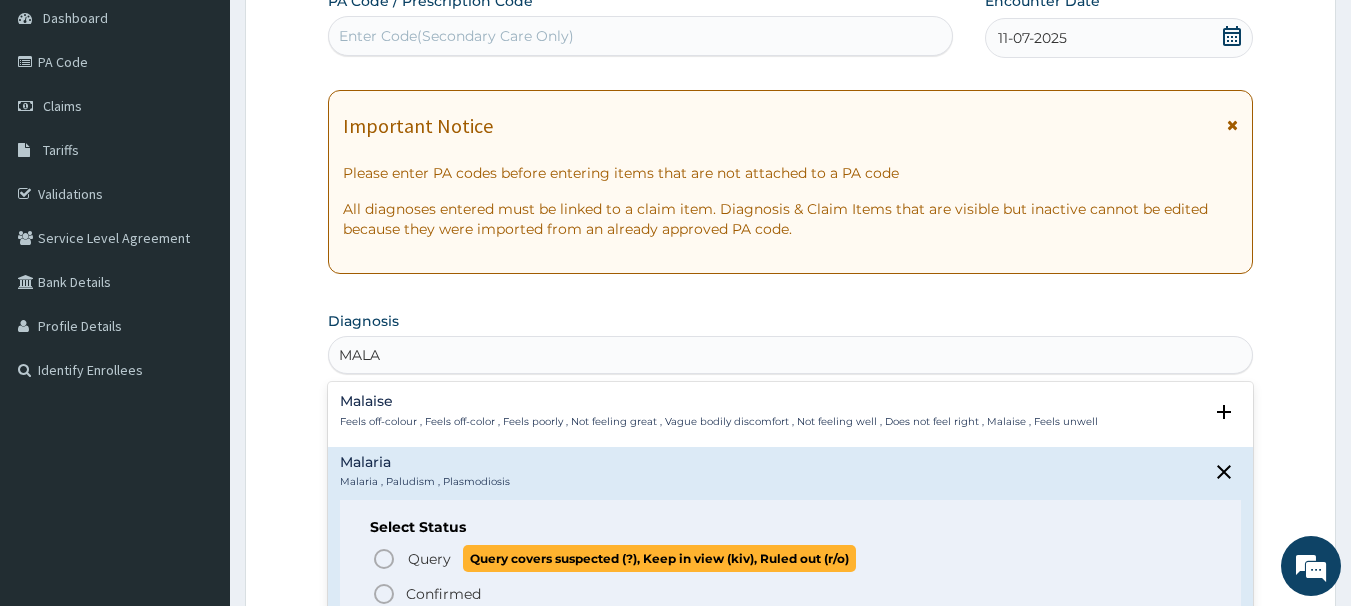 click 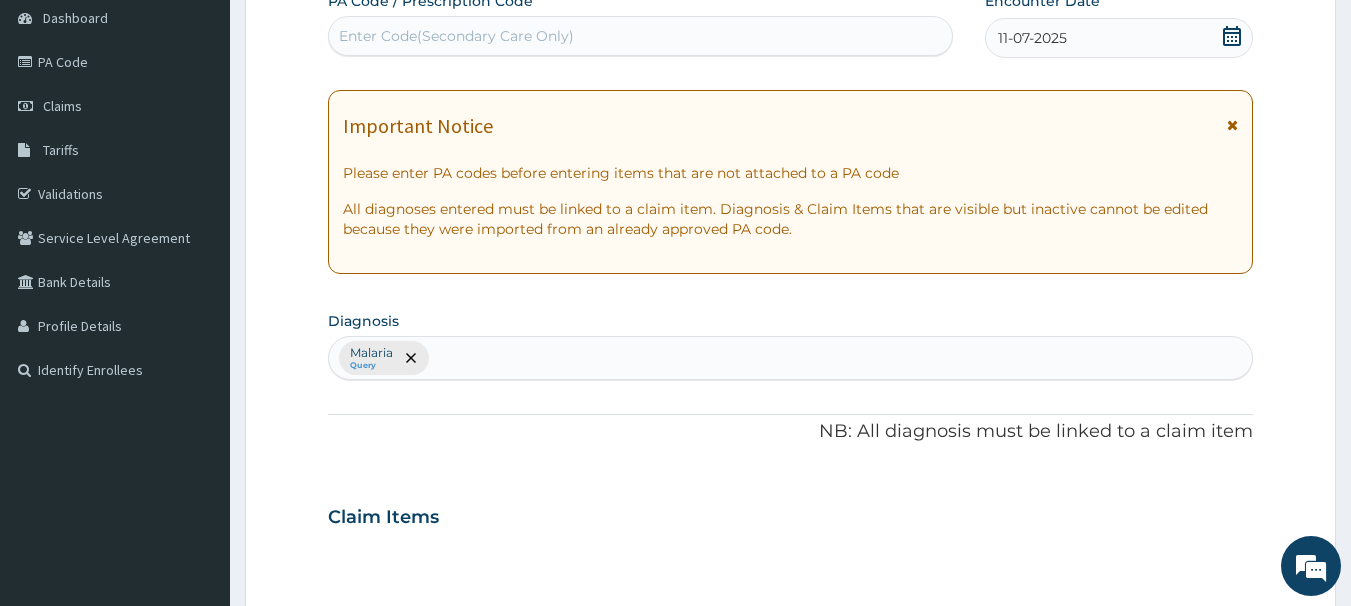 click on "Malaria Query" at bounding box center (791, 358) 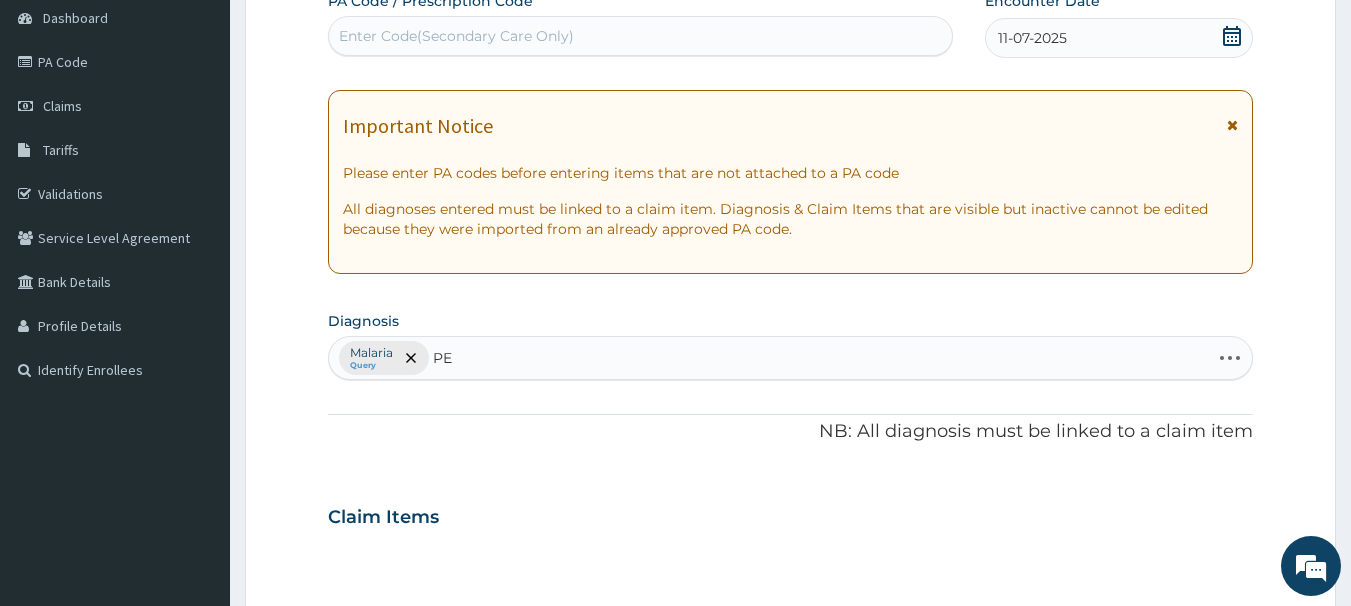type on "P" 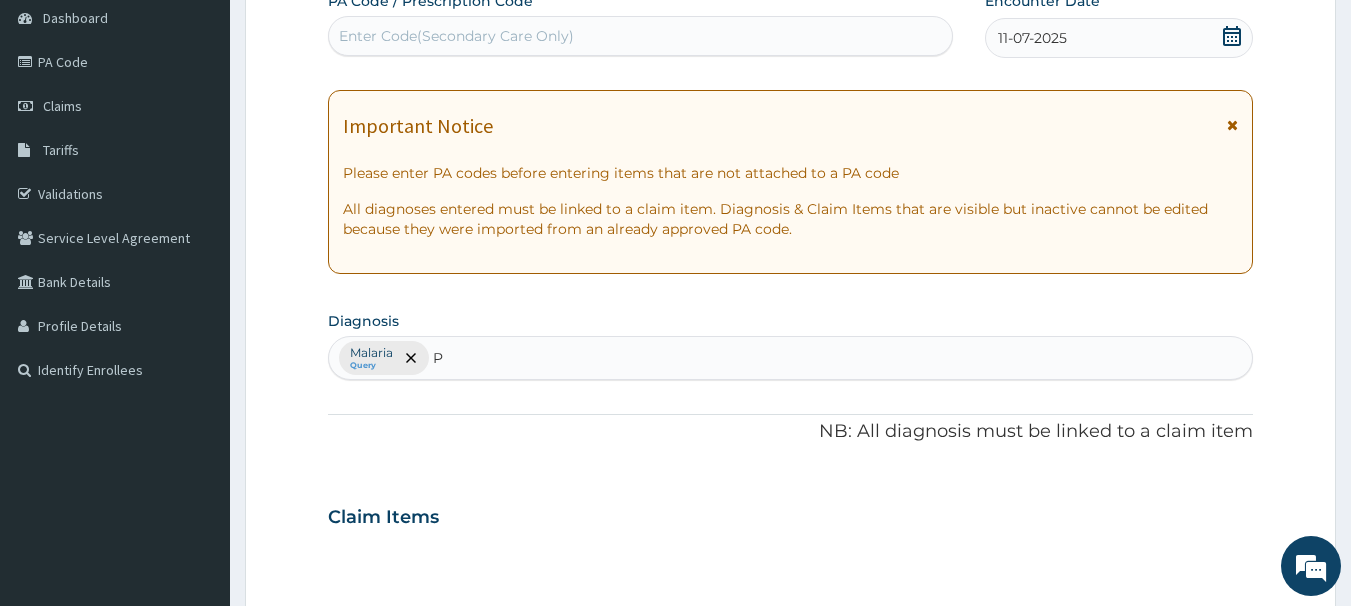 type 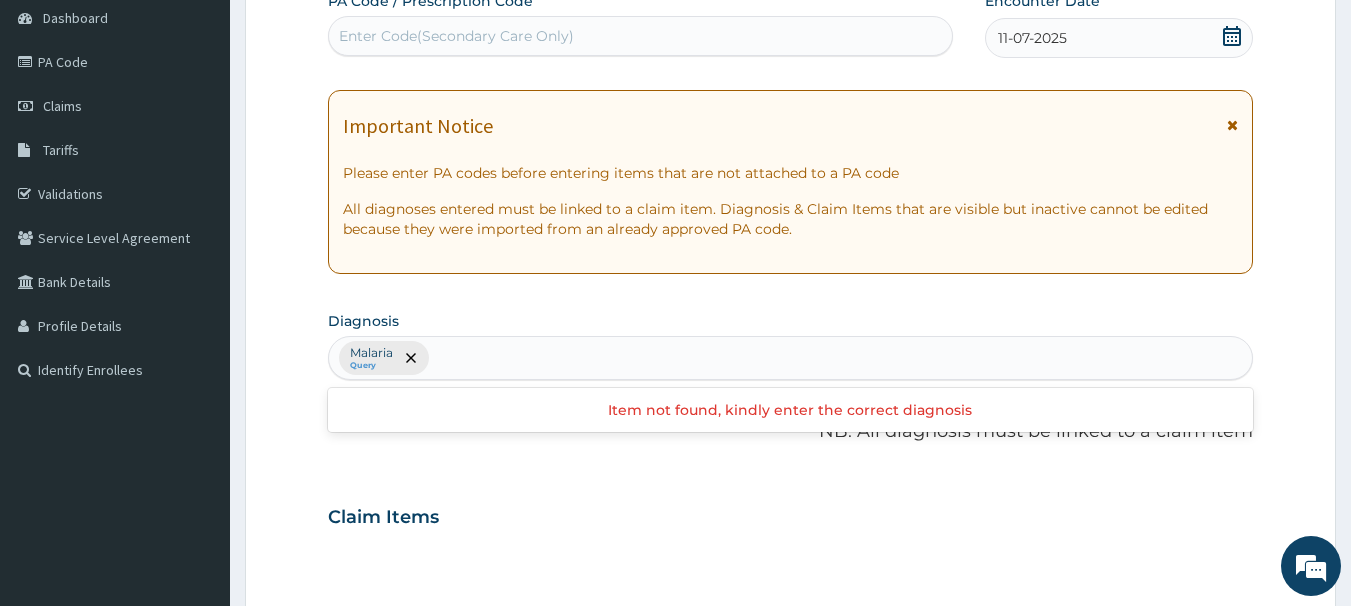 scroll, scrollTop: 0, scrollLeft: 0, axis: both 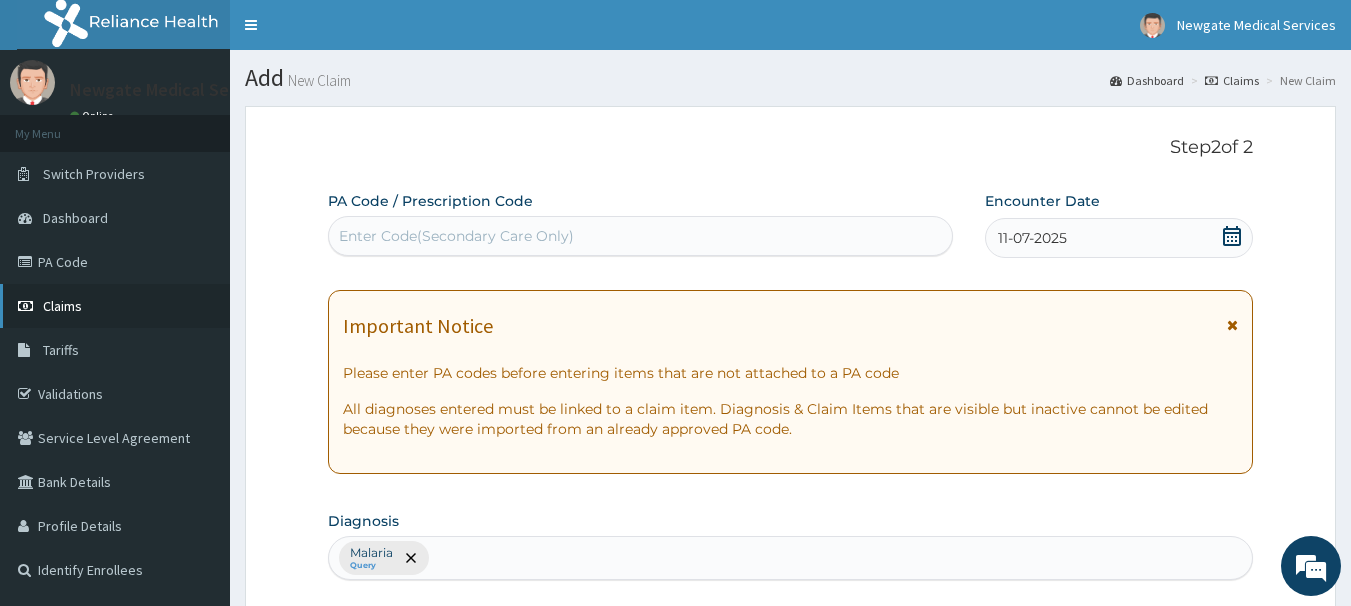 click on "Claims" at bounding box center (62, 306) 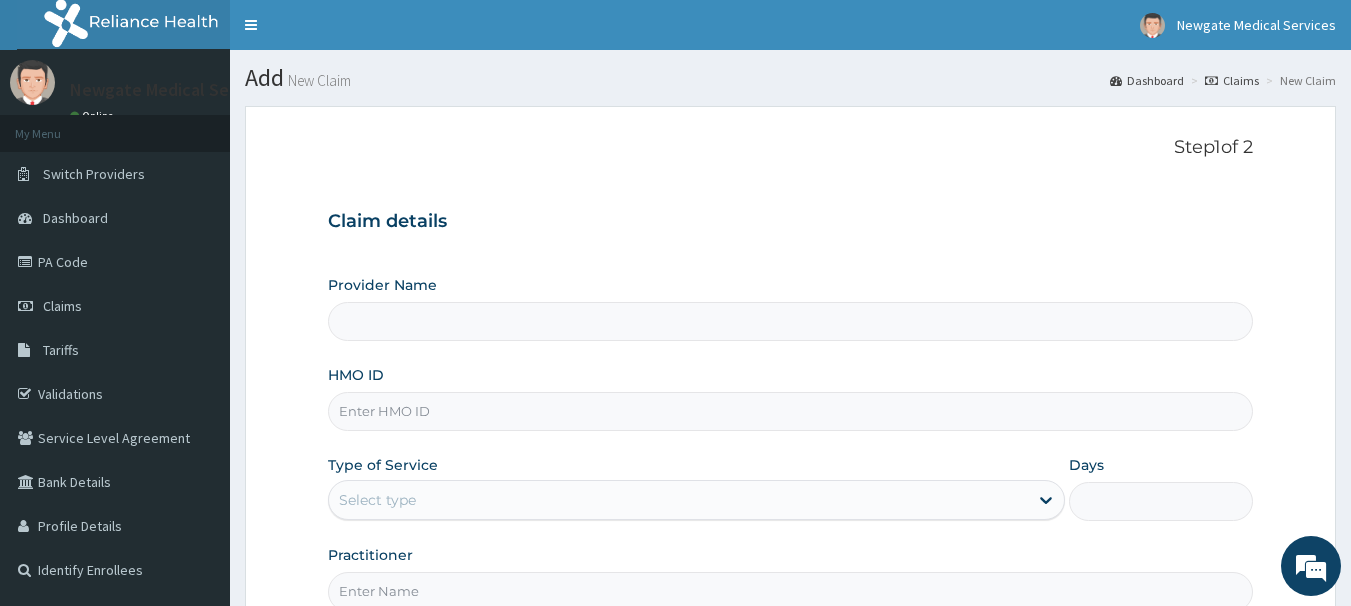 scroll, scrollTop: 0, scrollLeft: 0, axis: both 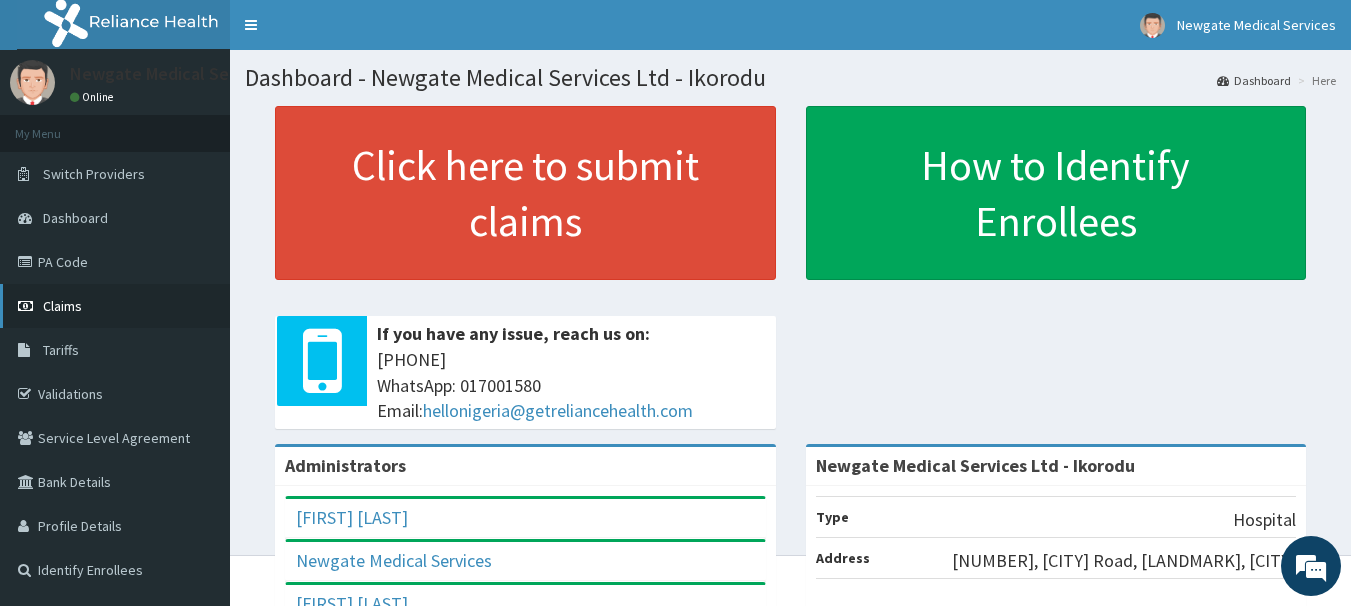 click on "Claims" at bounding box center [62, 306] 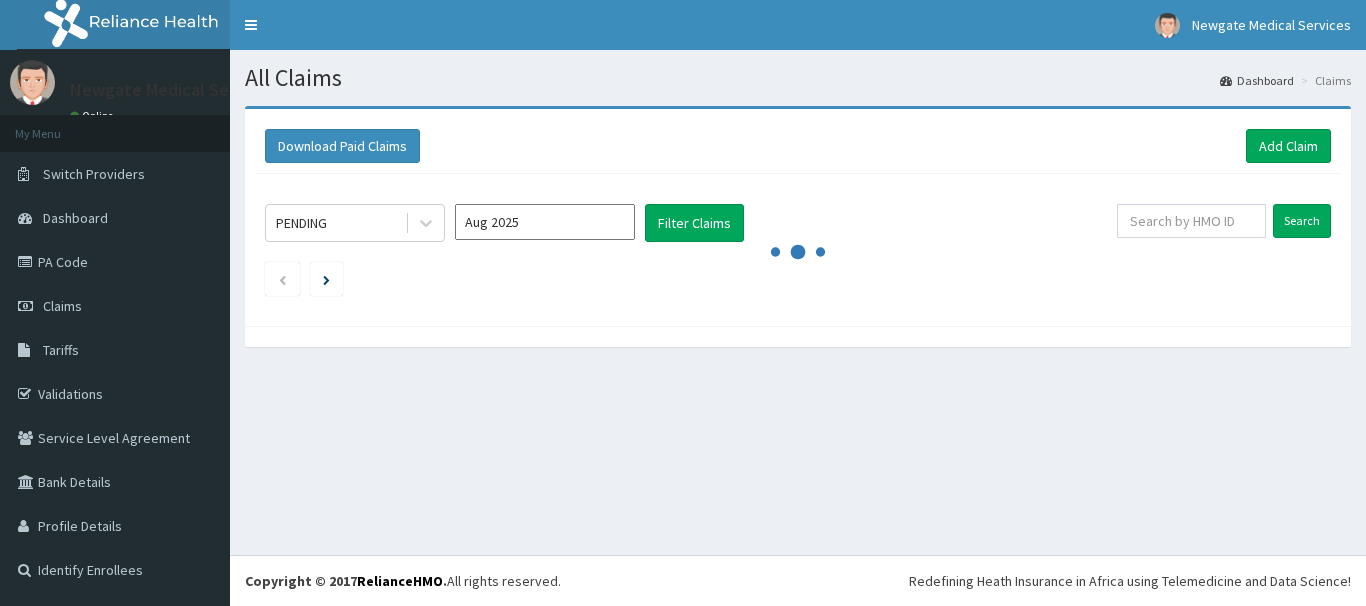 scroll, scrollTop: 0, scrollLeft: 0, axis: both 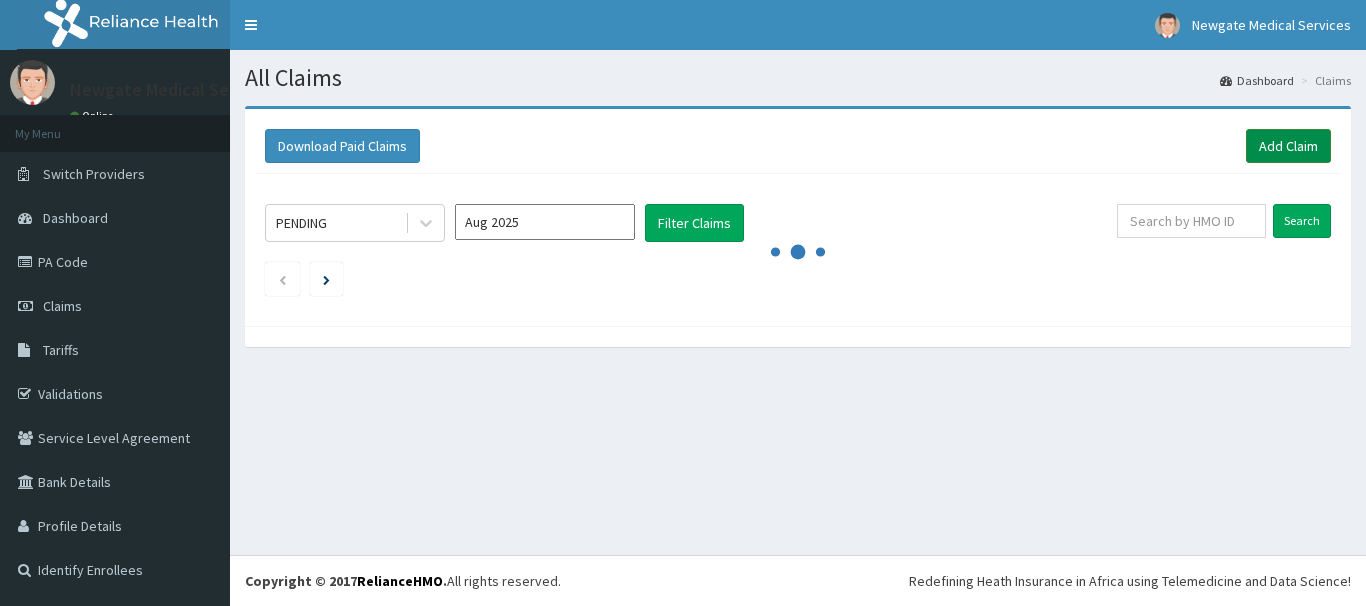 click on "Add Claim" at bounding box center [1288, 146] 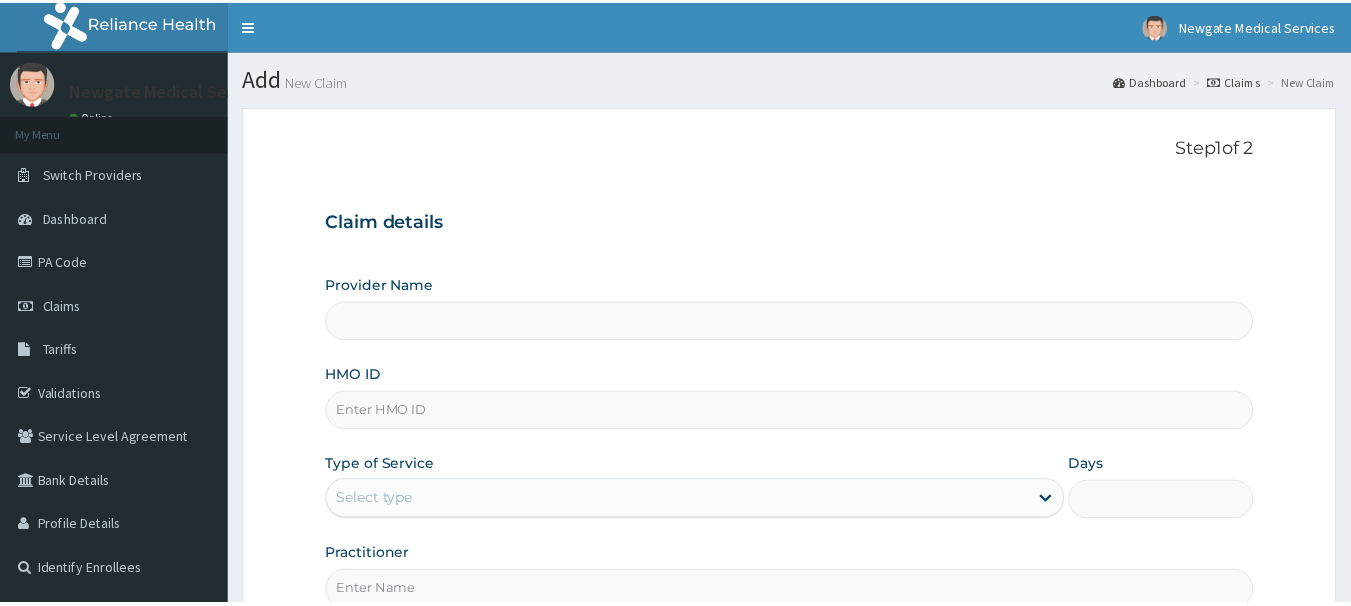 scroll, scrollTop: 0, scrollLeft: 0, axis: both 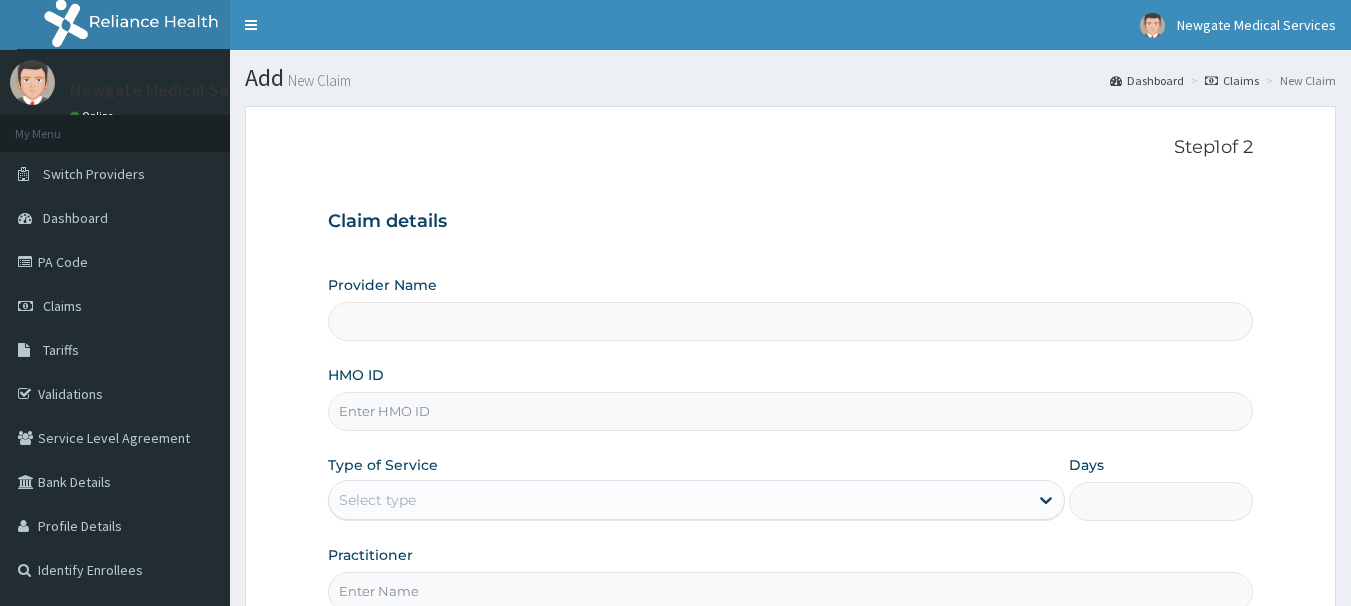 type on "Newgate Medical Services Ltd - Ikorodu" 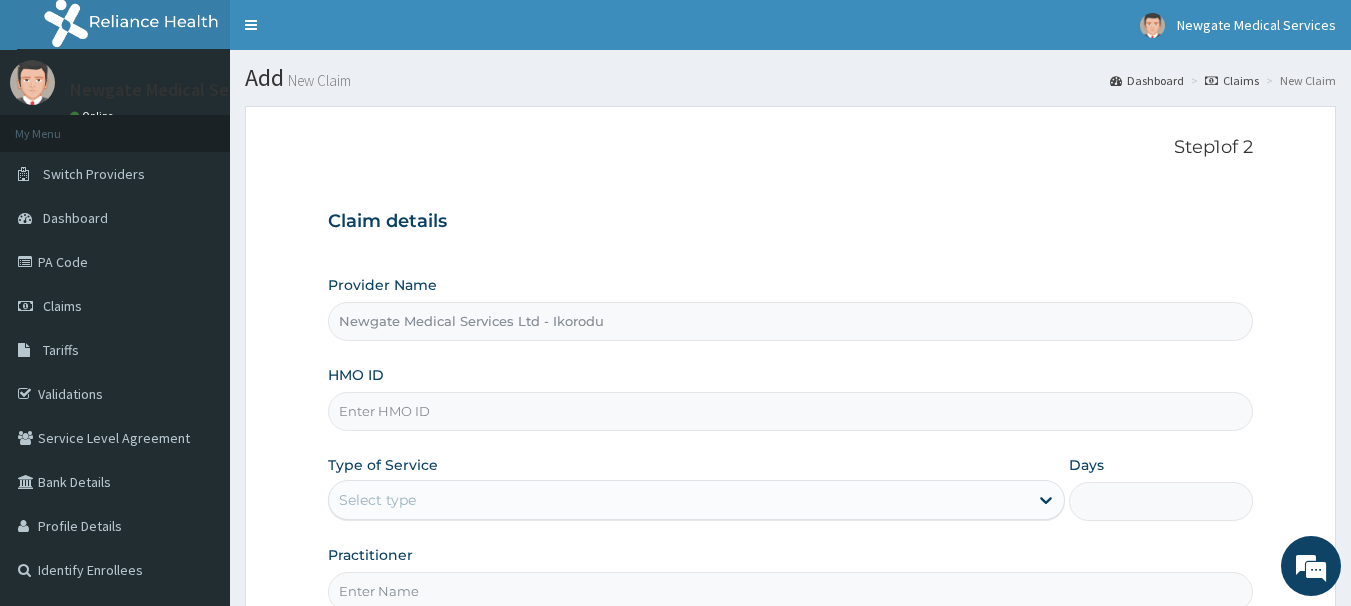drag, startPoint x: 458, startPoint y: 371, endPoint x: 413, endPoint y: 367, distance: 45.17743 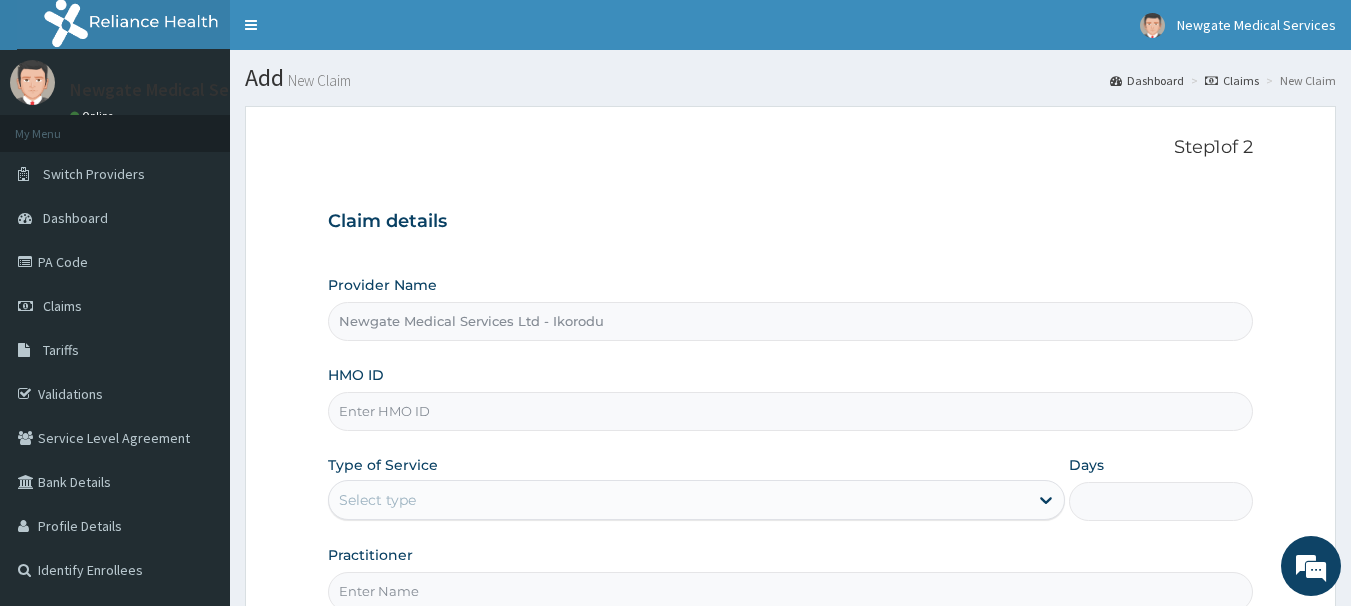 scroll, scrollTop: 0, scrollLeft: 0, axis: both 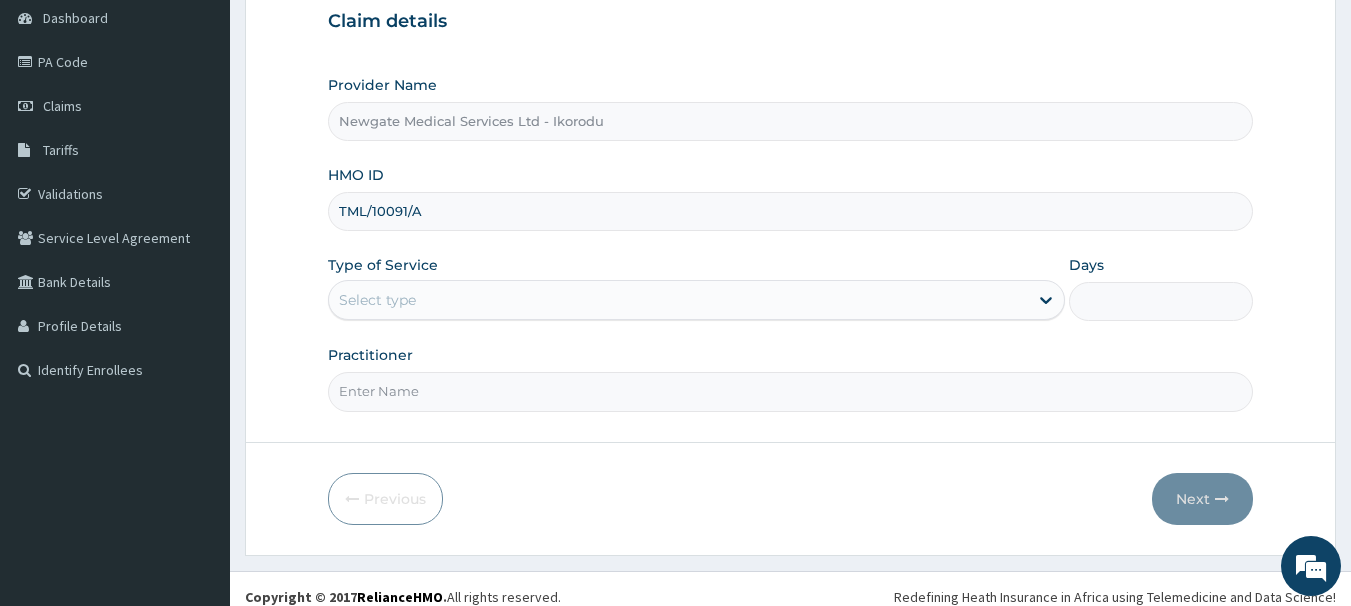 type on "TML/10091/A" 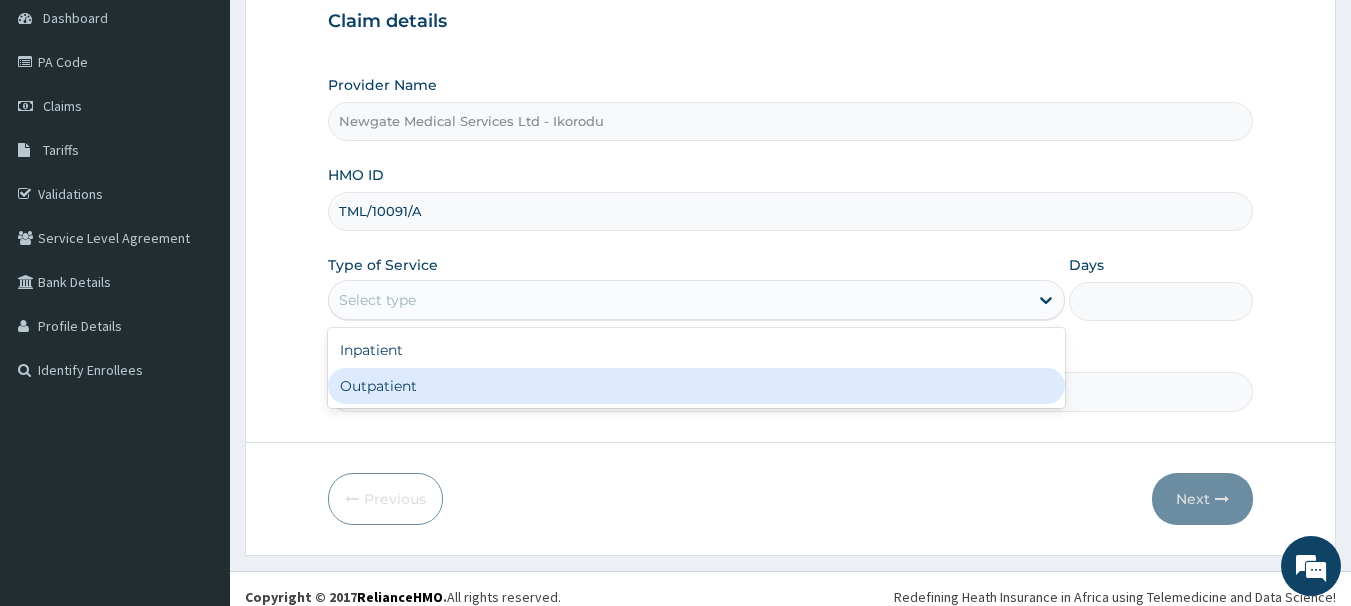 click on "Outpatient" at bounding box center [696, 386] 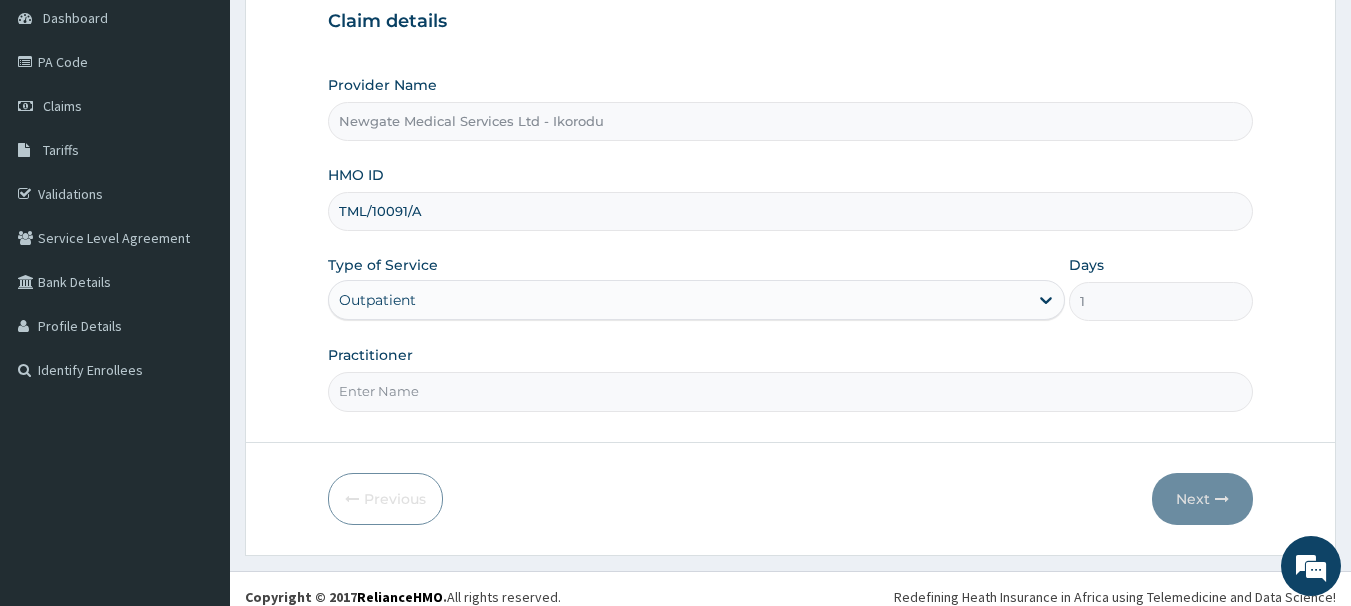 click on "Practitioner" at bounding box center (791, 391) 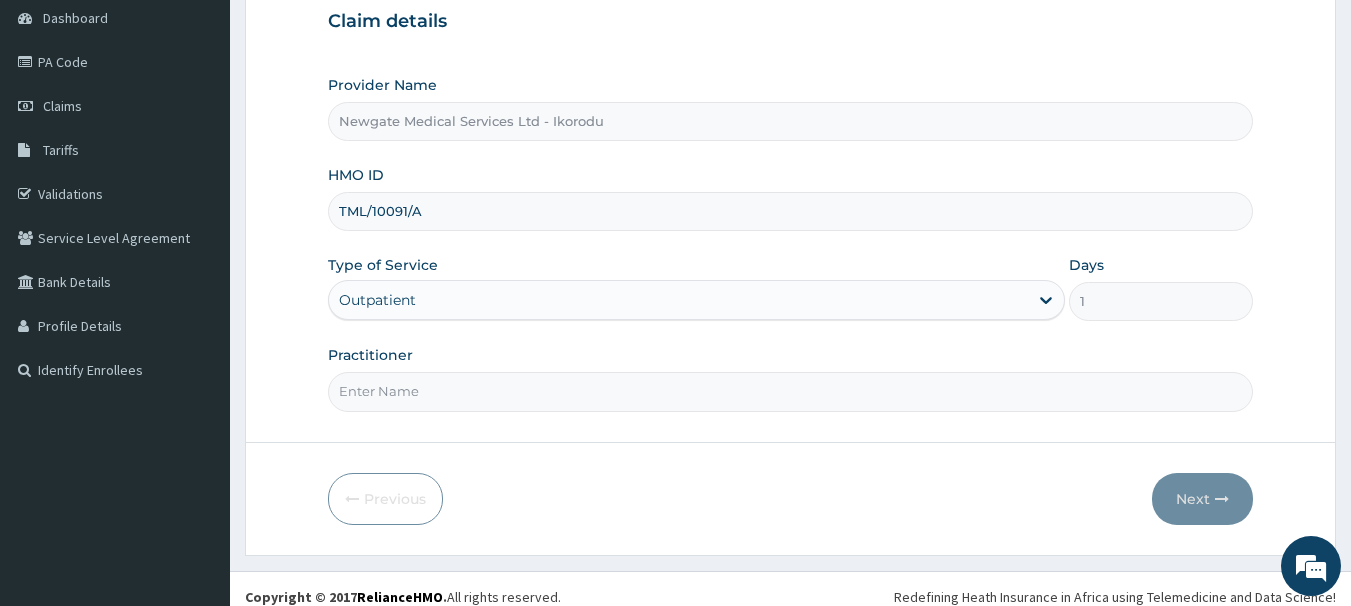 type on "DR [LAST]" 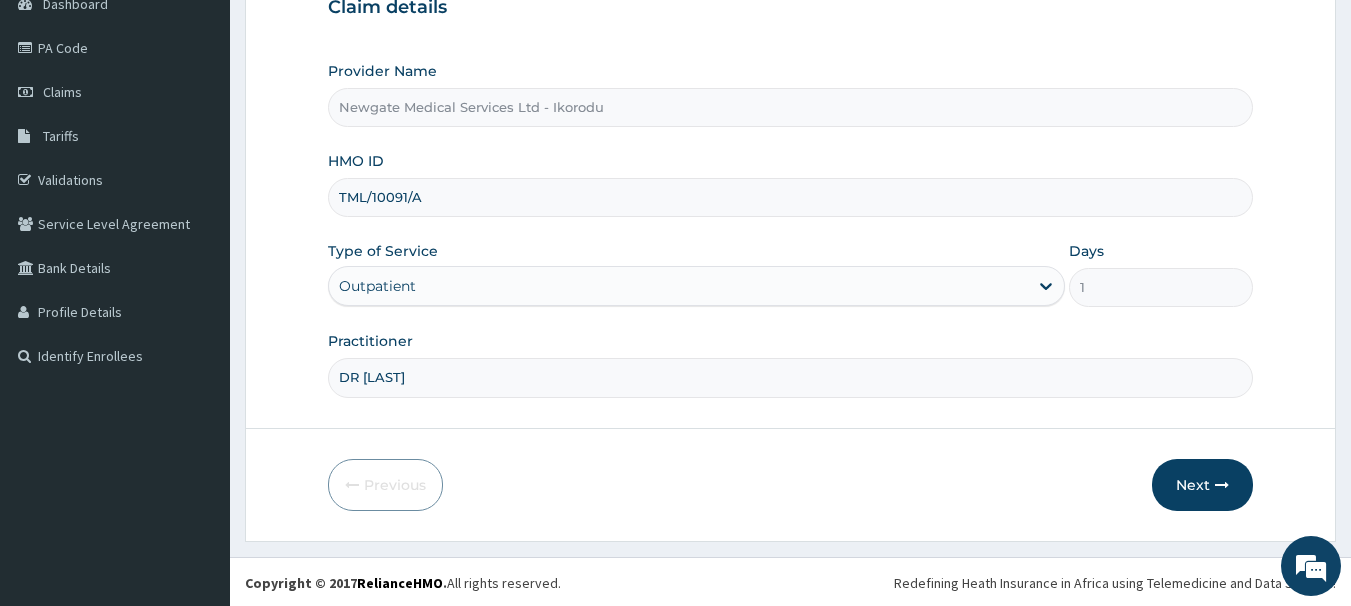 scroll, scrollTop: 216, scrollLeft: 0, axis: vertical 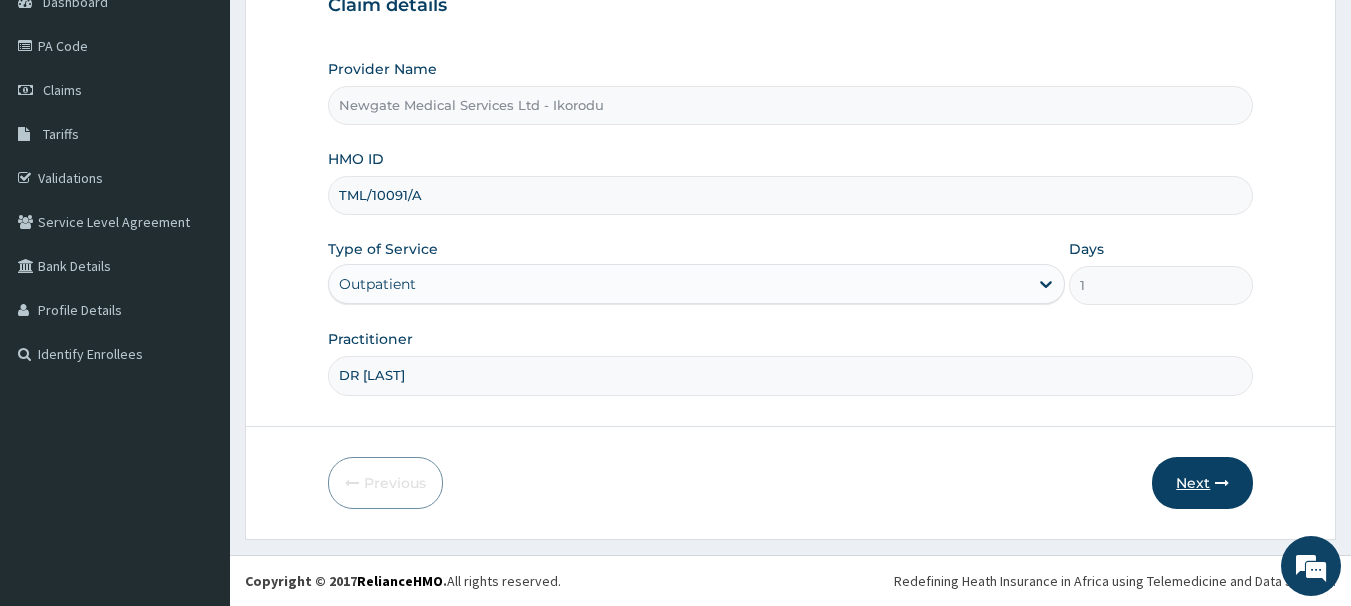 click on "Next" at bounding box center [1202, 483] 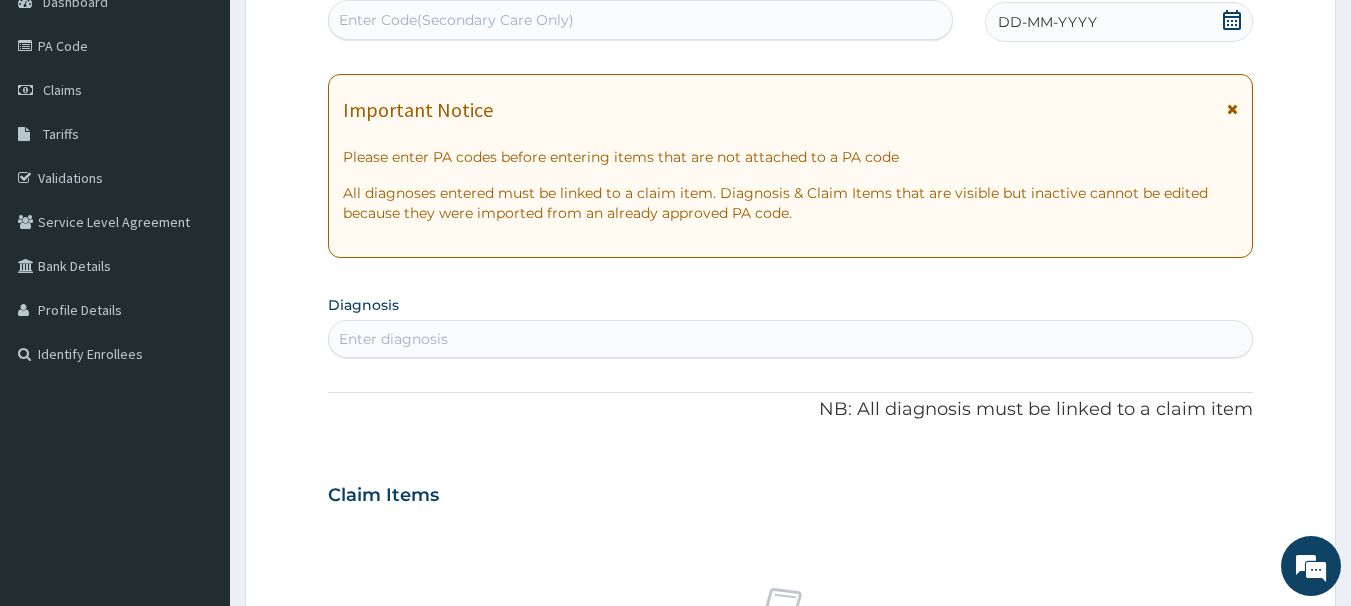 click 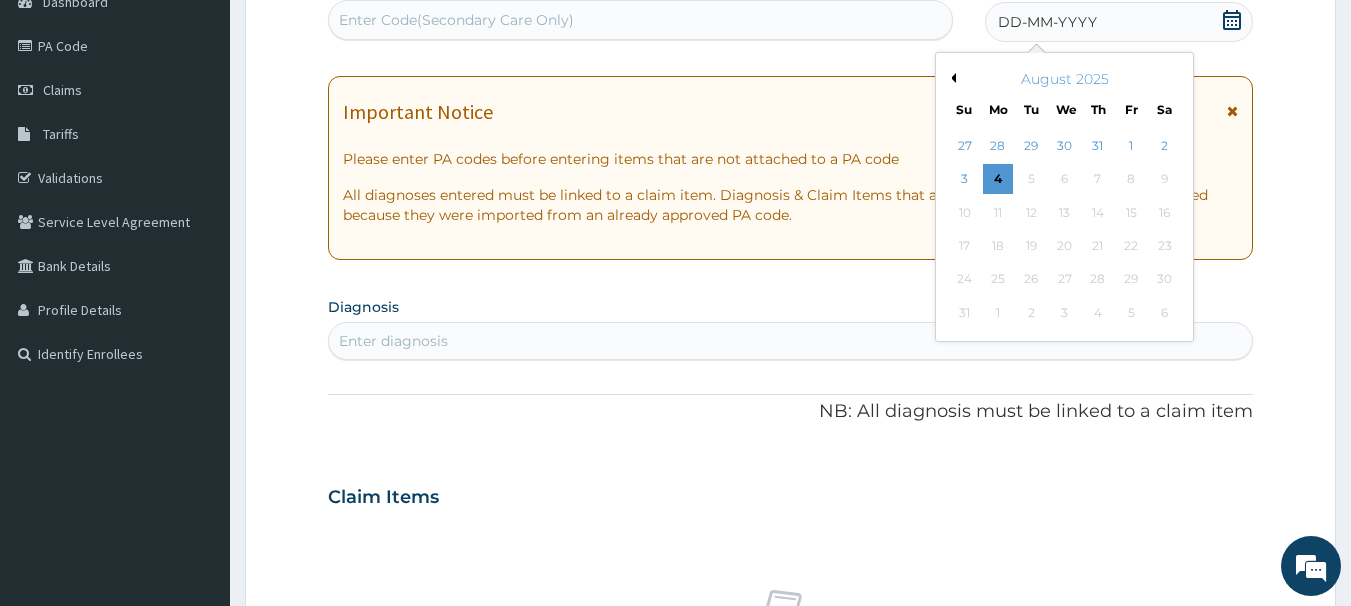 click on "Previous Month" at bounding box center [951, 78] 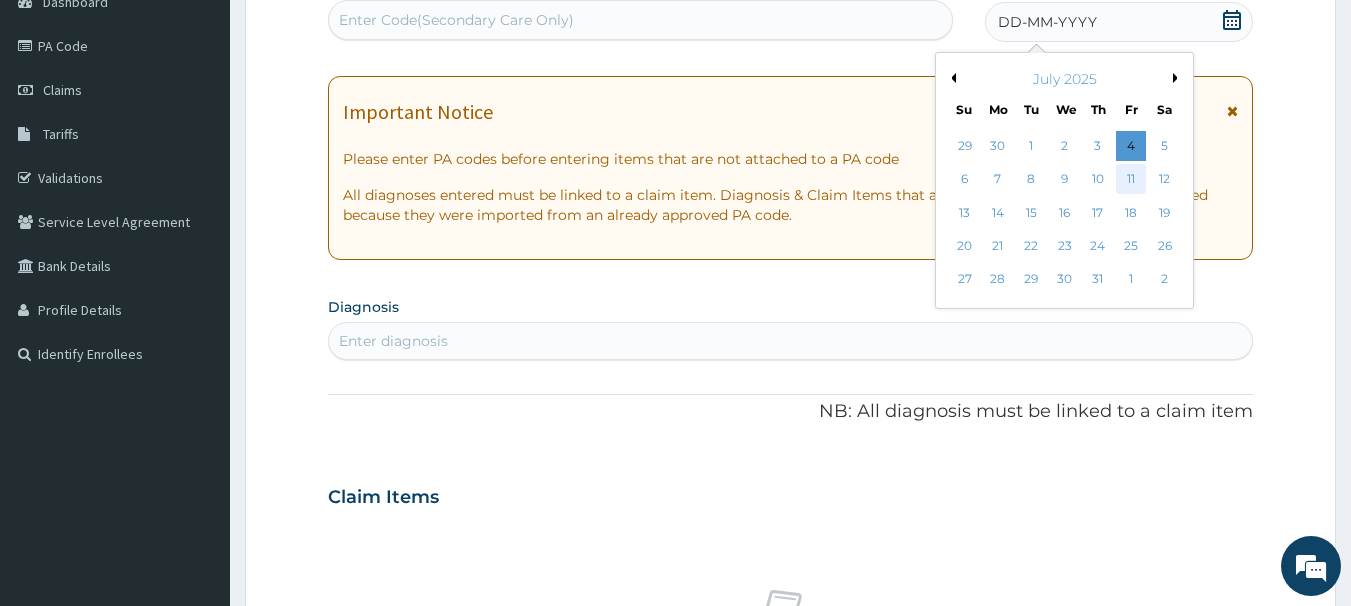 click on "11" at bounding box center (1131, 180) 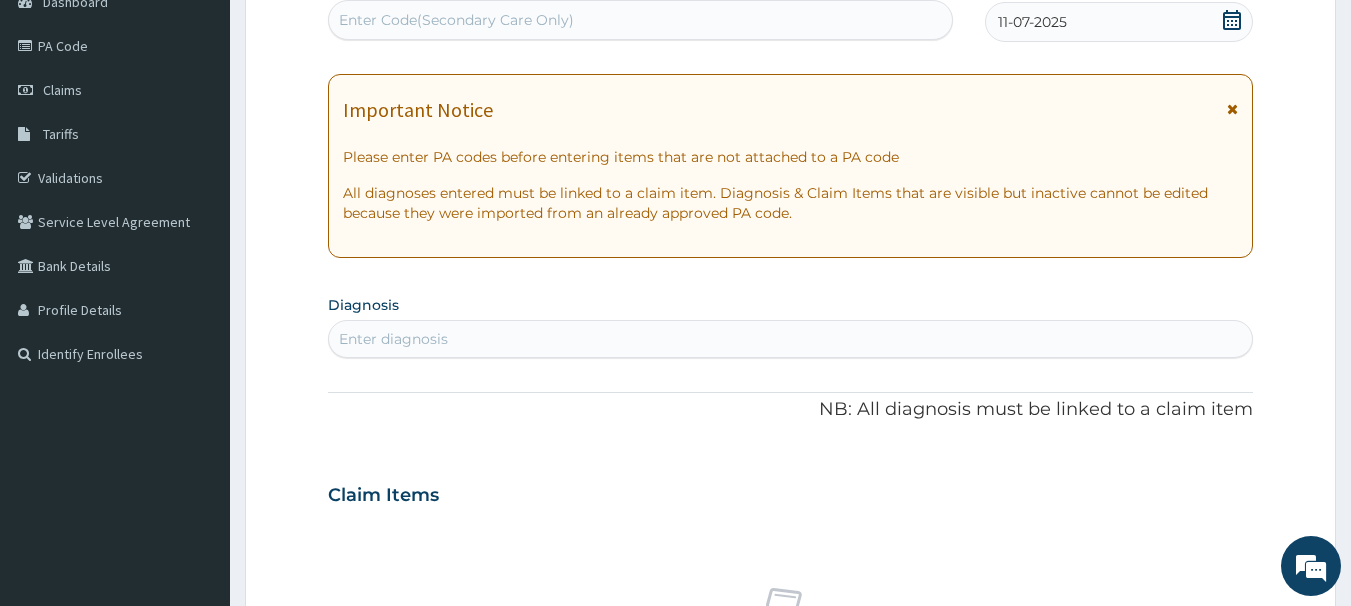 click on "Enter diagnosis" at bounding box center [791, 339] 